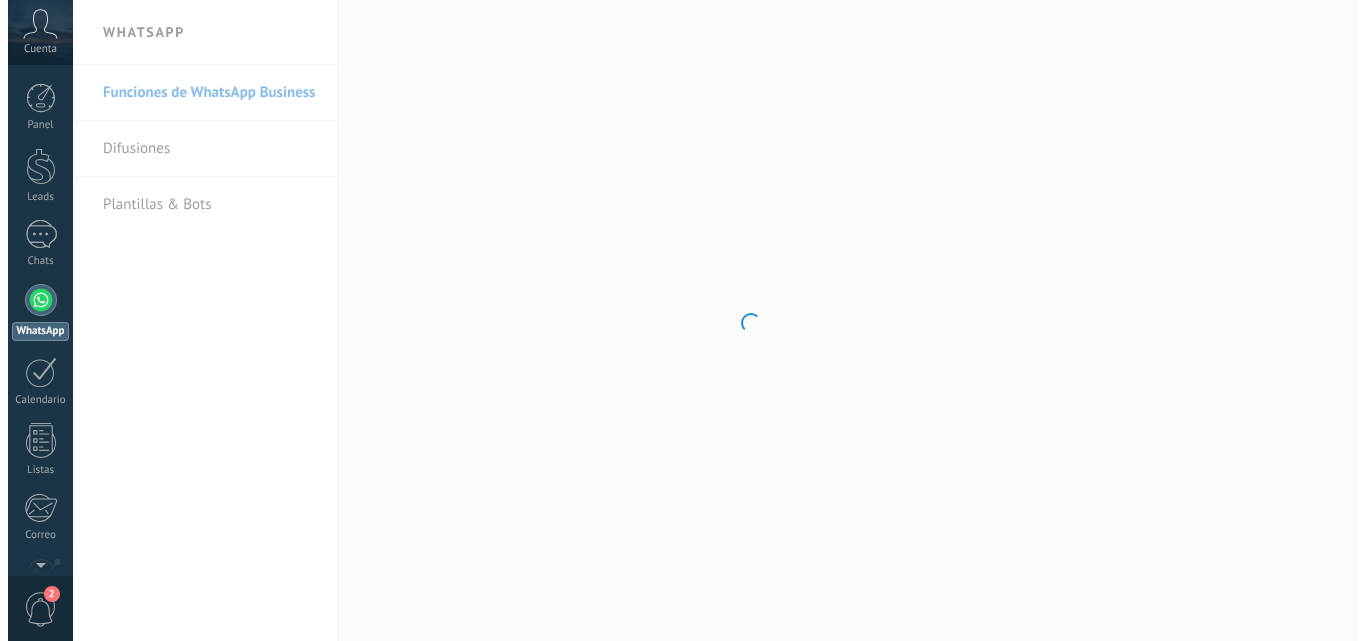 scroll, scrollTop: 0, scrollLeft: 0, axis: both 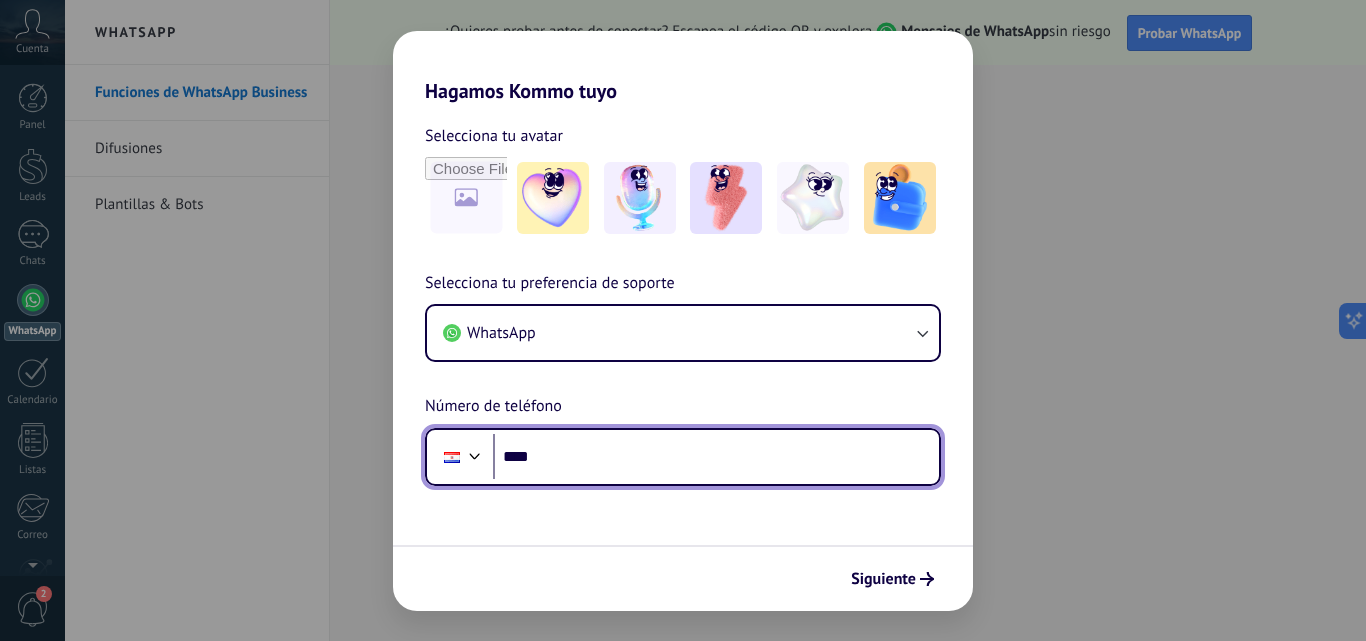click on "****" at bounding box center [716, 457] 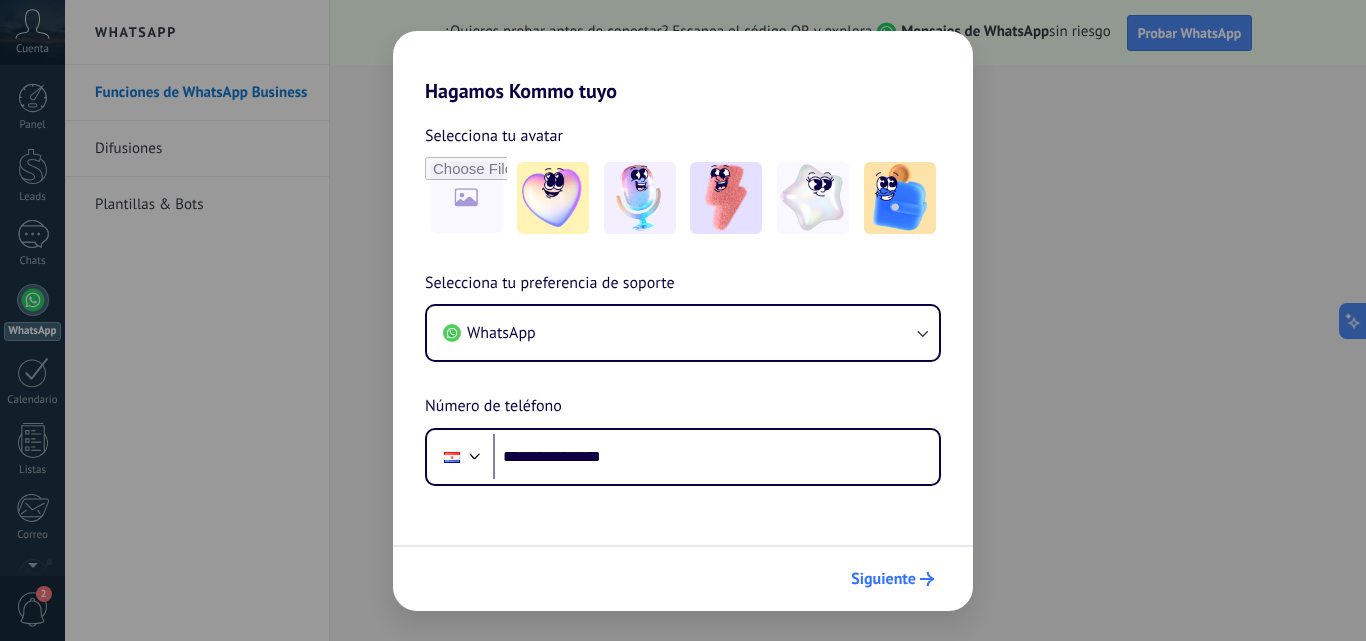 click on "Siguiente" at bounding box center (883, 579) 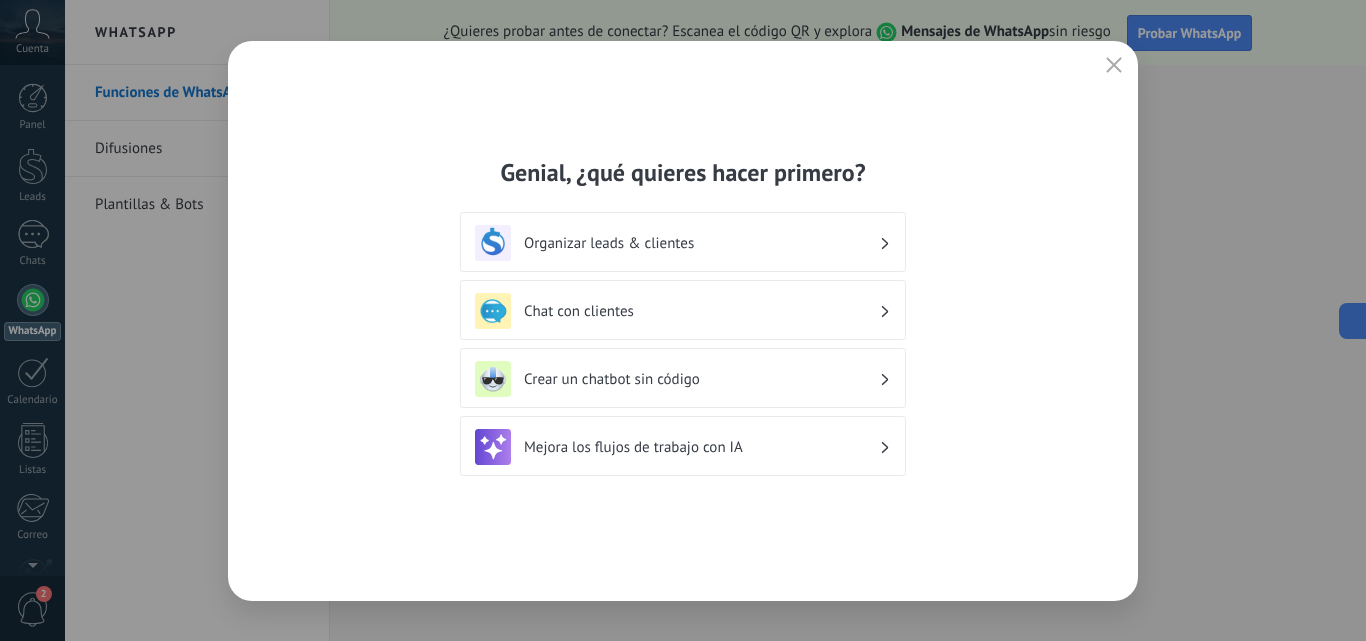 scroll, scrollTop: 0, scrollLeft: 0, axis: both 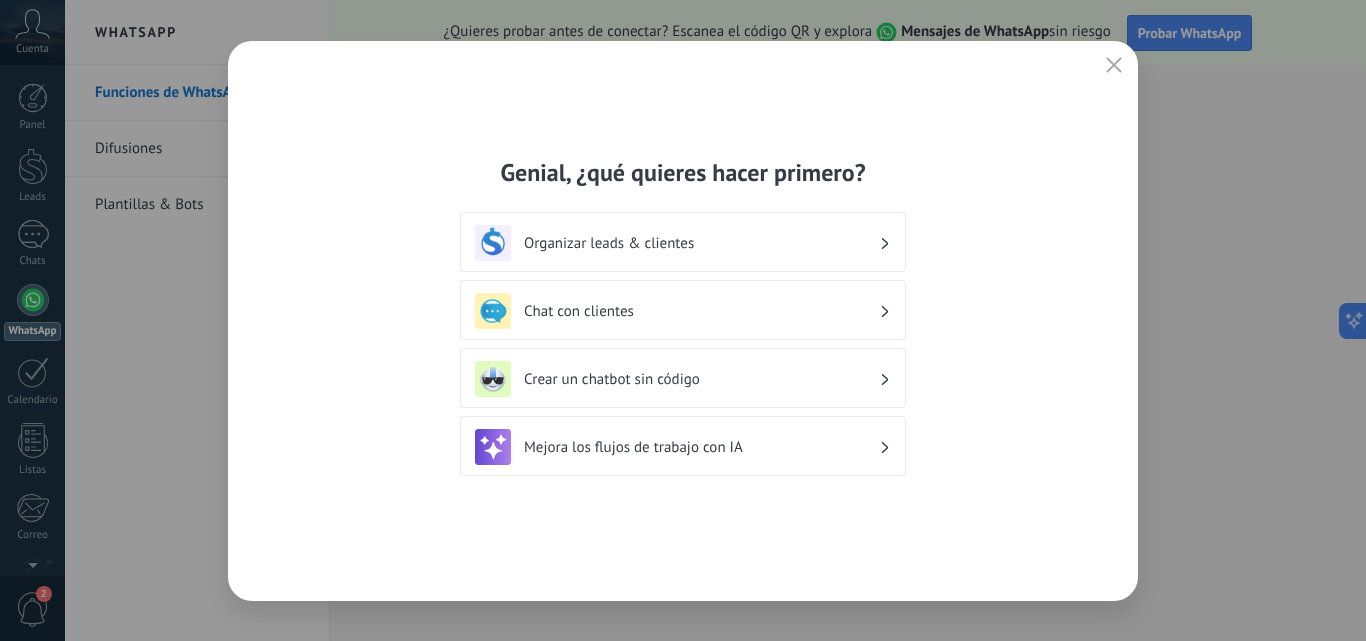 click on "Chat con clientes" at bounding box center (701, 243) 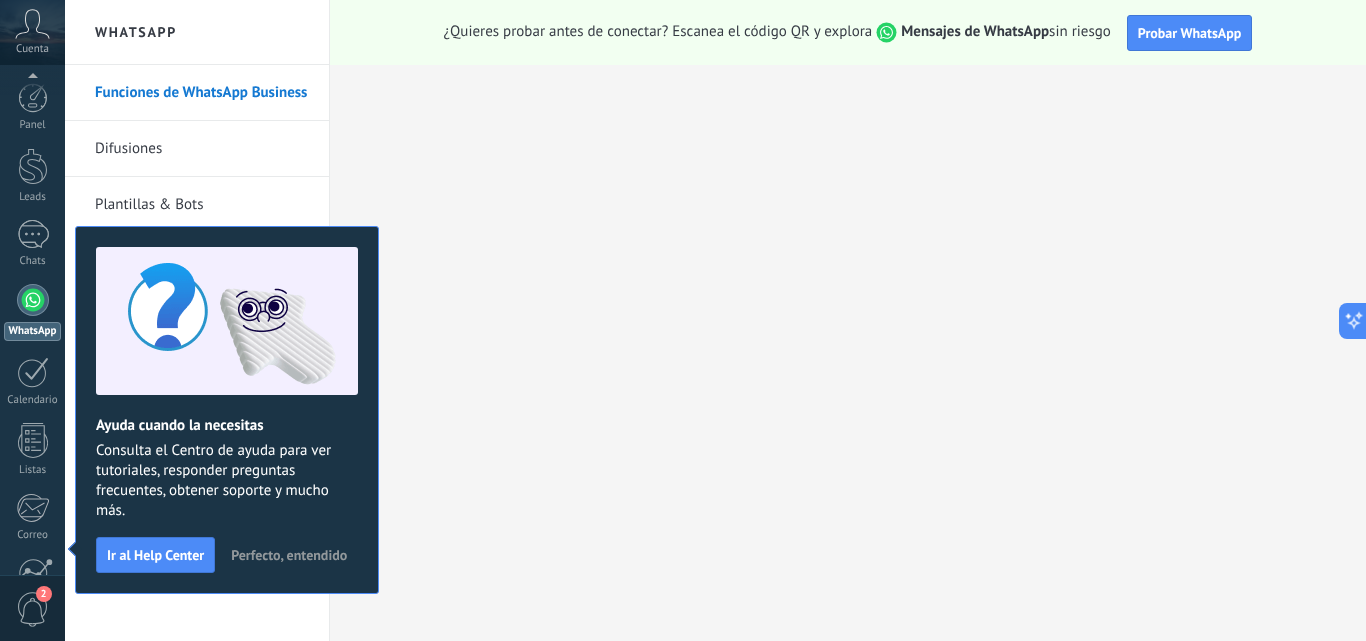 scroll, scrollTop: 191, scrollLeft: 0, axis: vertical 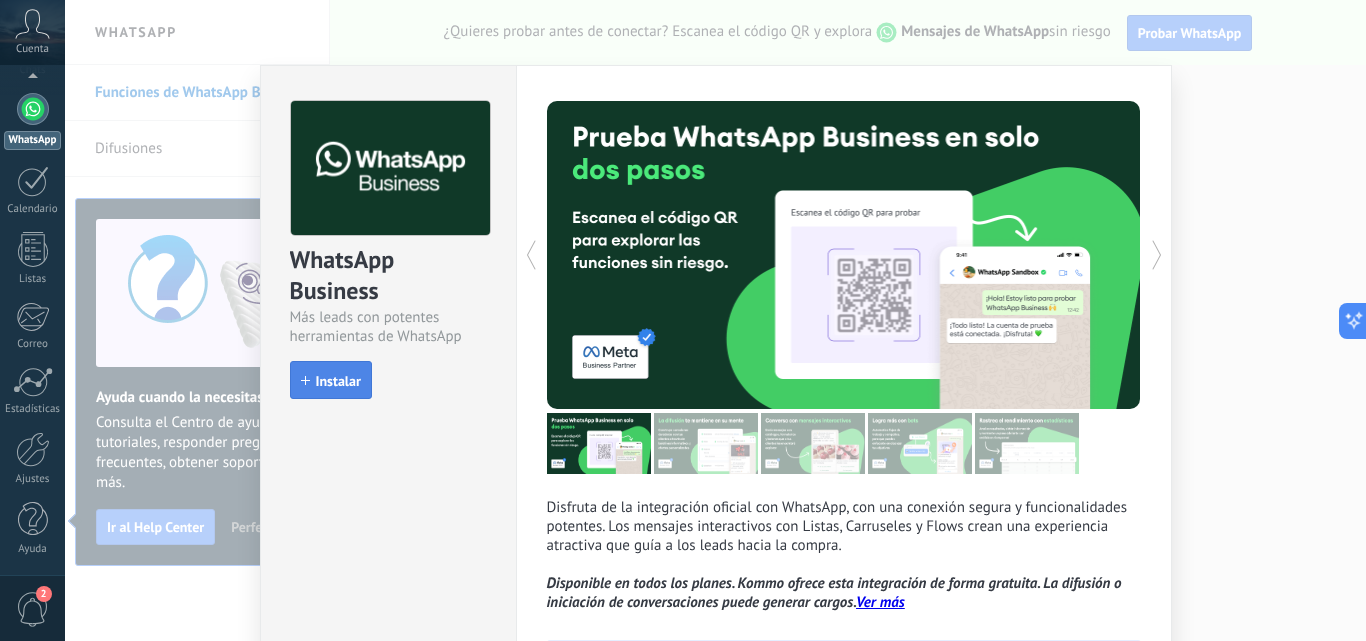 click on "Instalar" at bounding box center [338, 381] 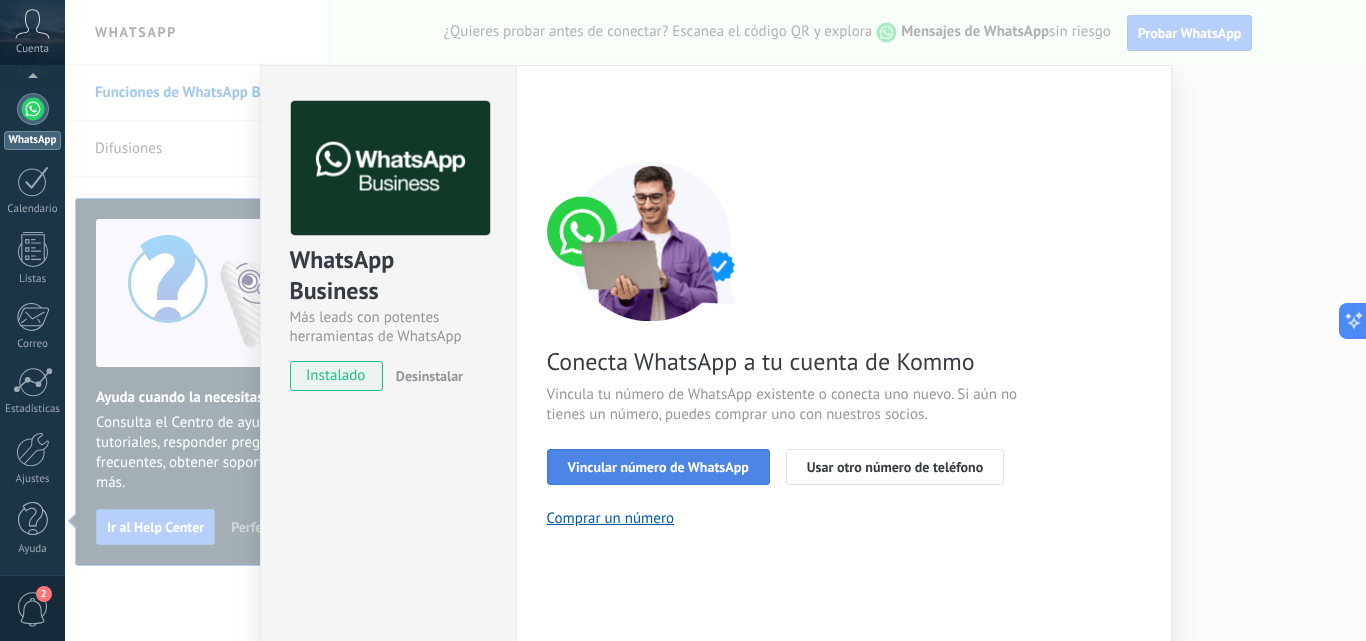 click on "Vincular número de WhatsApp" at bounding box center (658, 467) 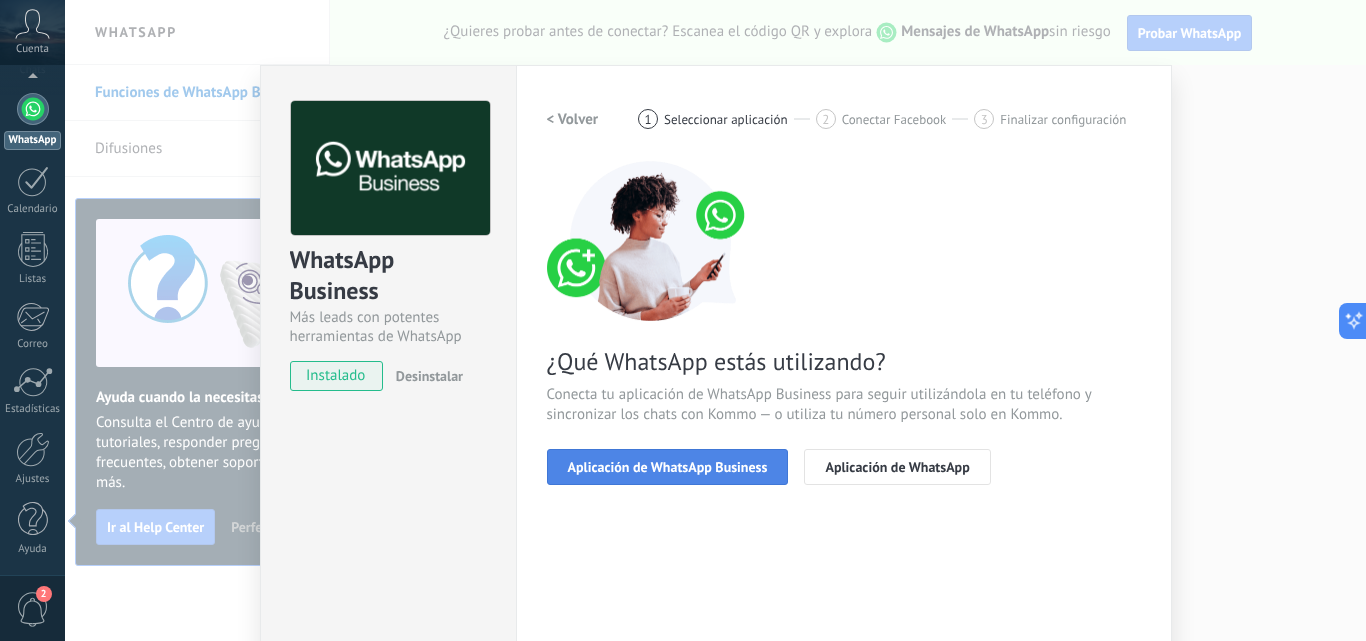click on "Aplicación de WhatsApp Business" at bounding box center (668, 467) 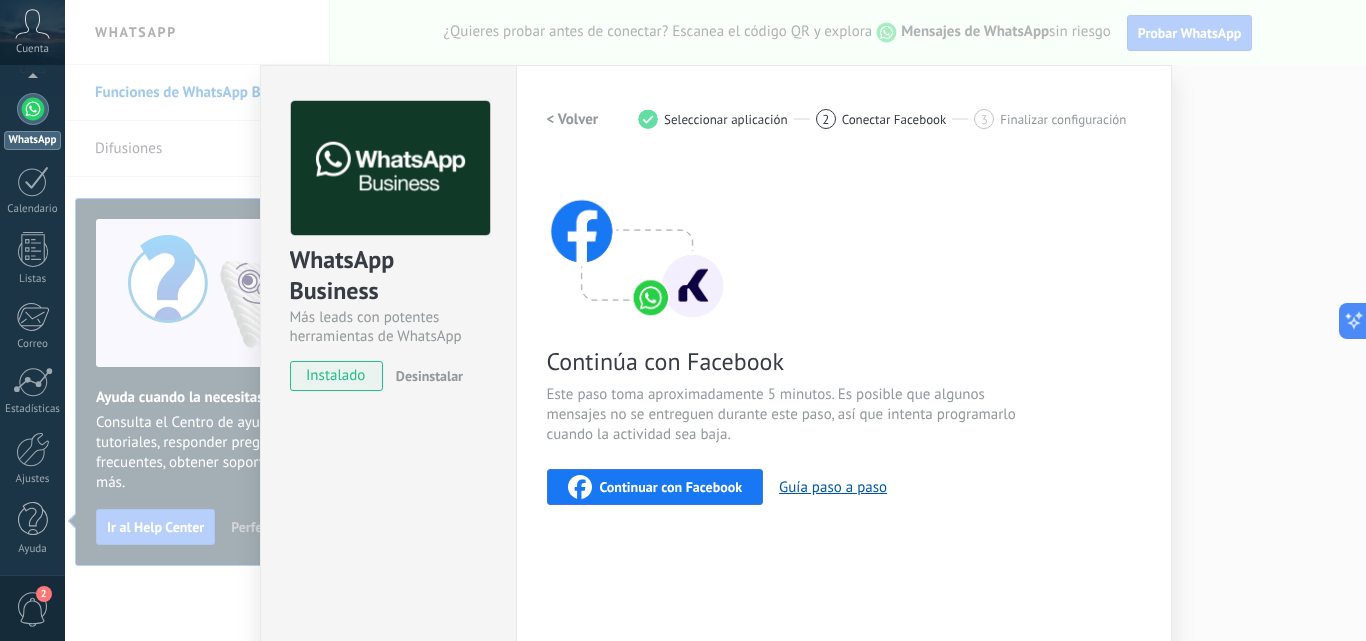 click on "Continuar con Facebook" at bounding box center [671, 487] 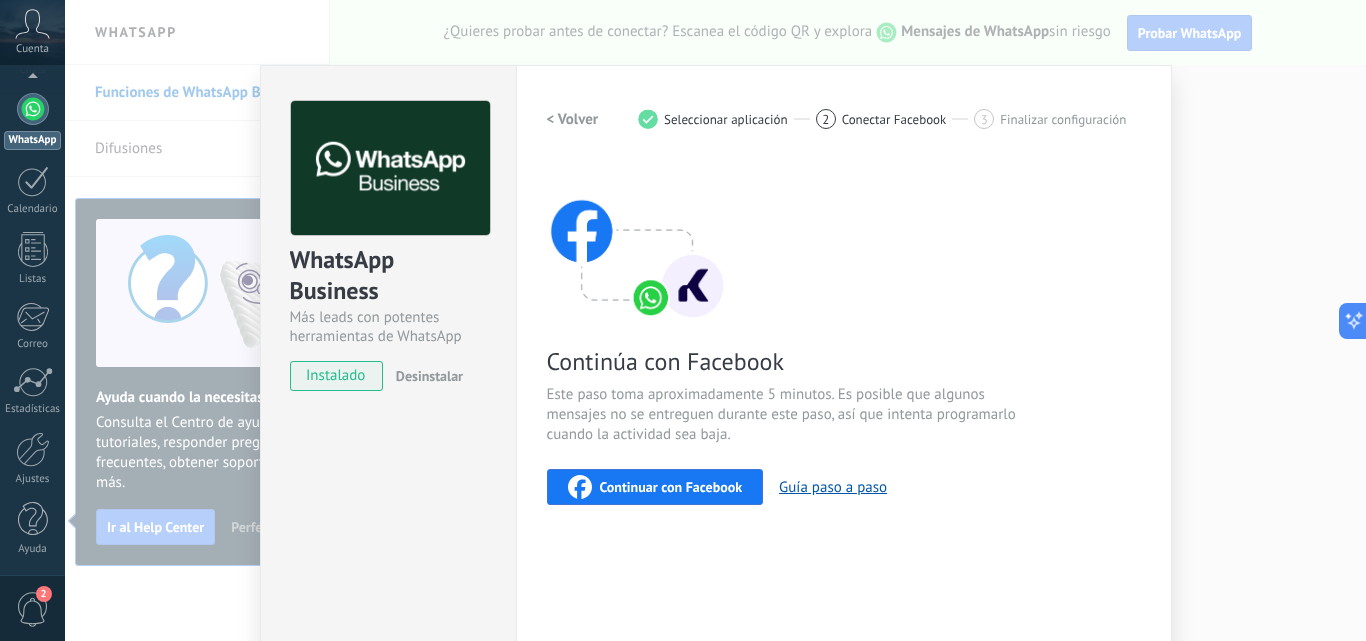 click on "instalado" at bounding box center [336, 376] 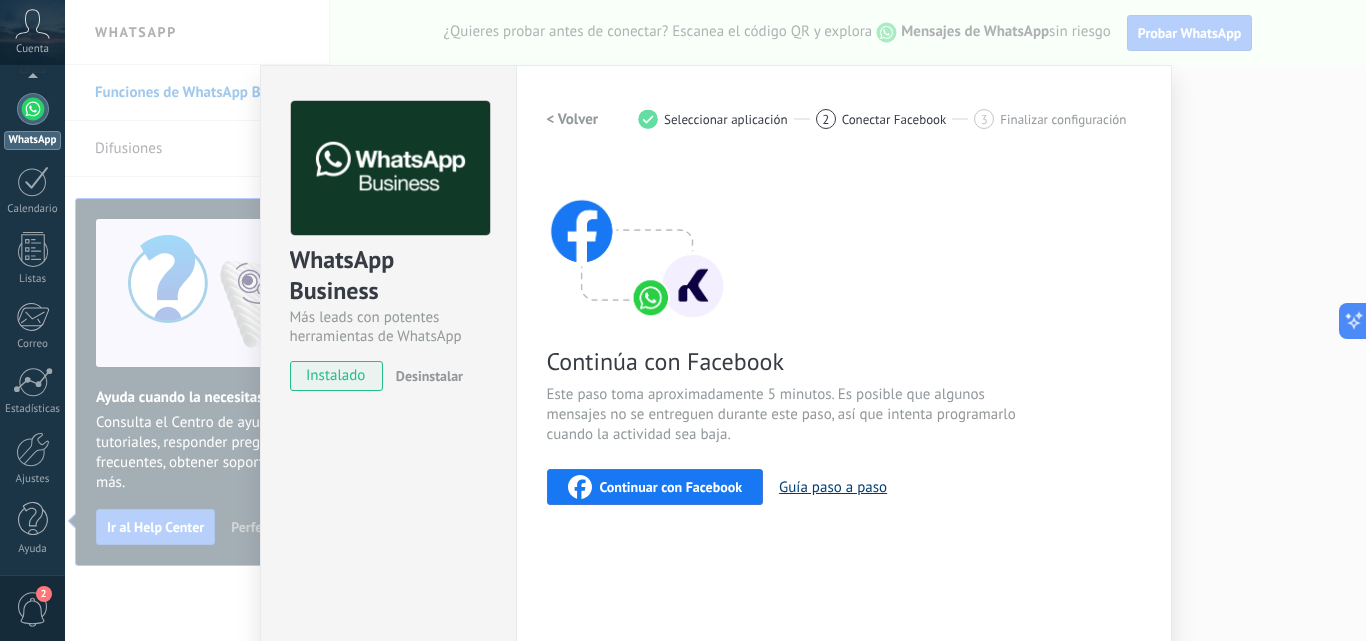 click on "Guía paso a paso" at bounding box center (833, 487) 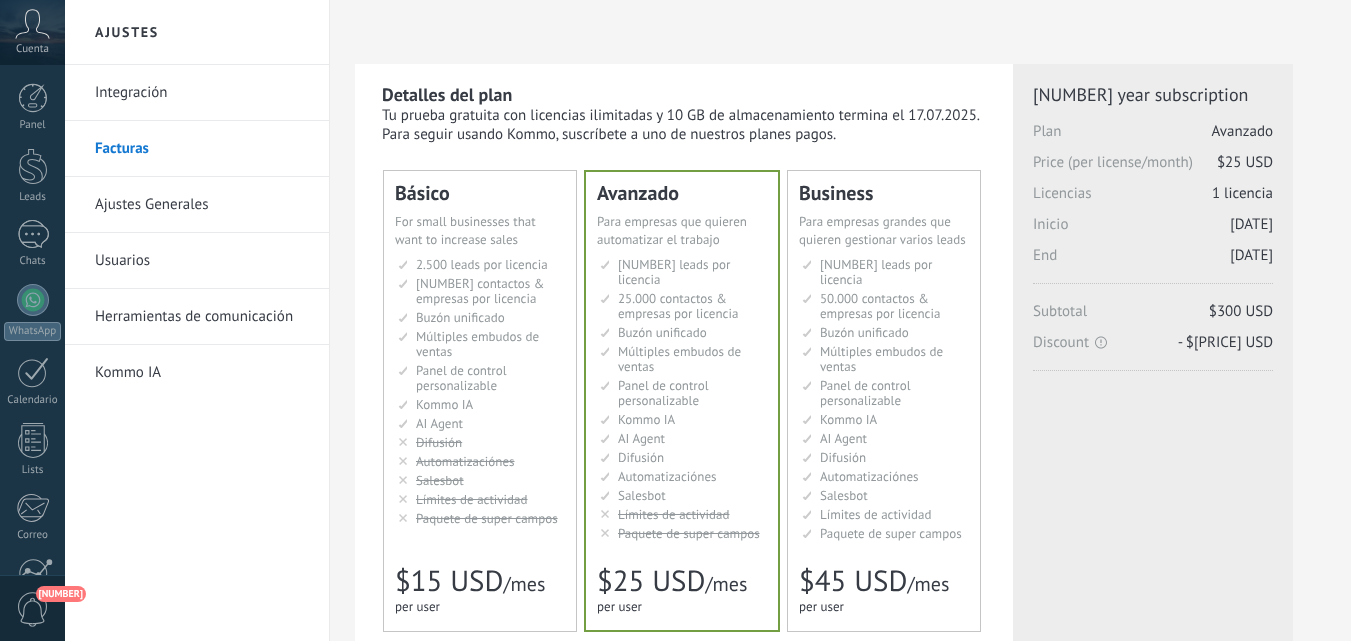 scroll, scrollTop: 0, scrollLeft: 0, axis: both 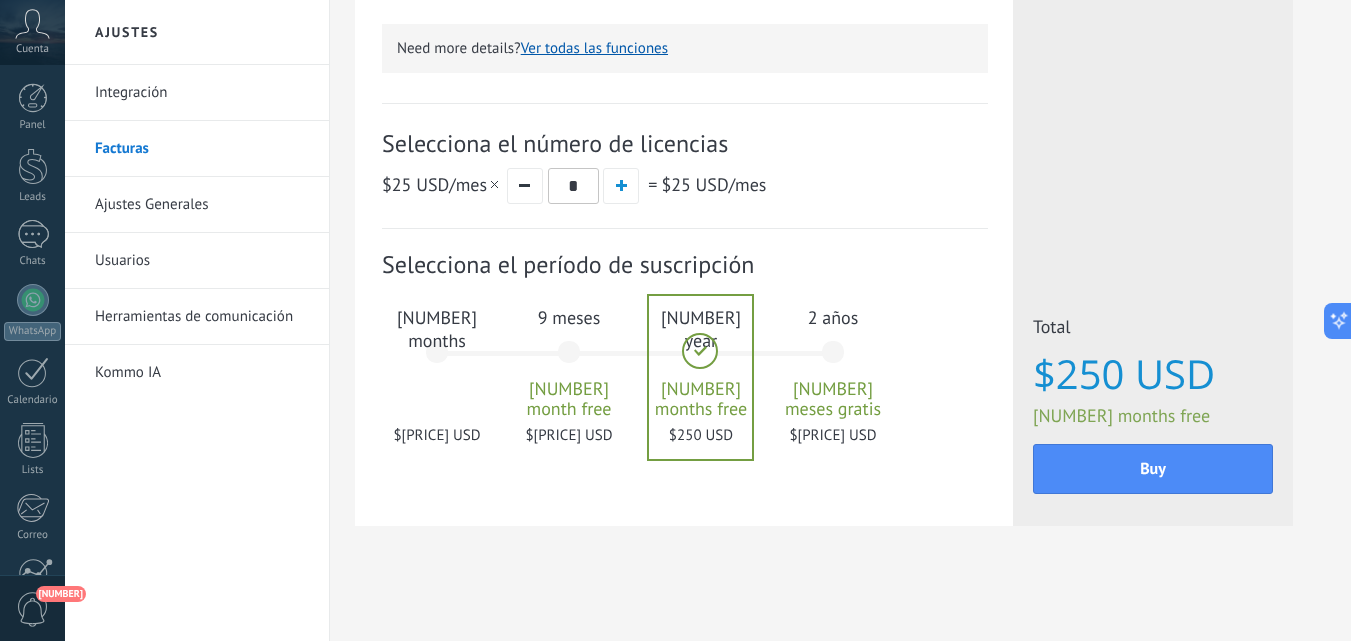 click on "2 años
6 meses gratis
$450 USD" at bounding box center (833, 361) 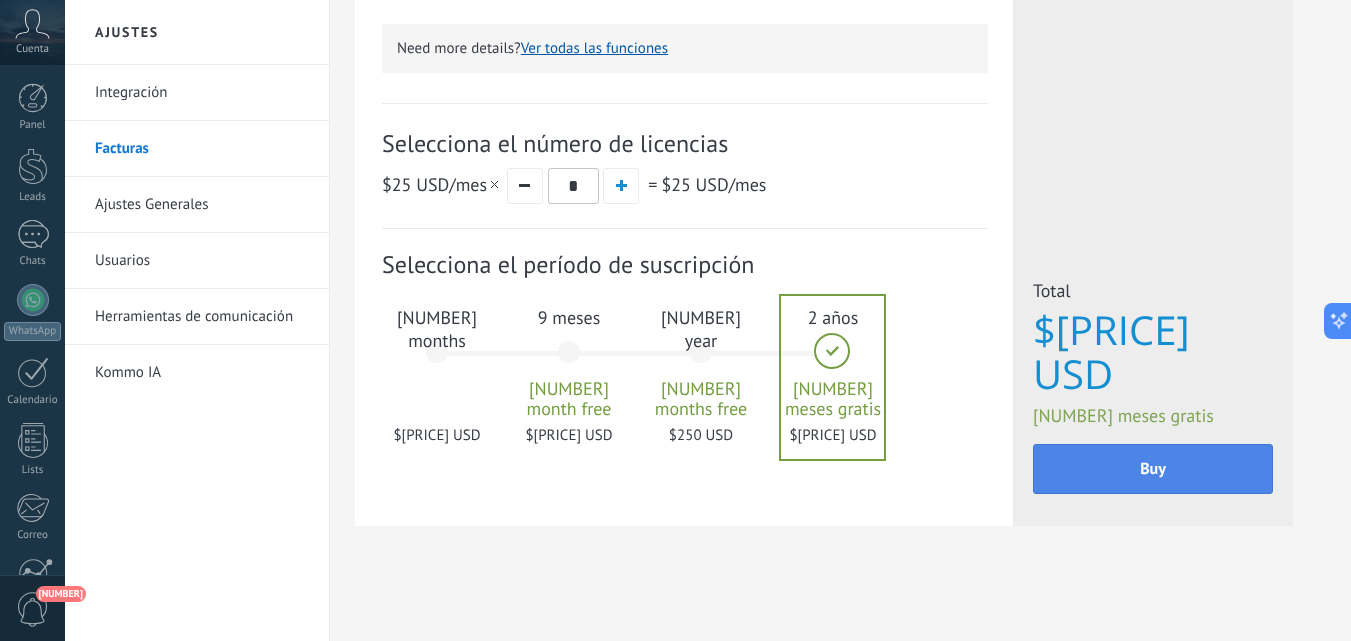 click on "Buy" at bounding box center (1153, 469) 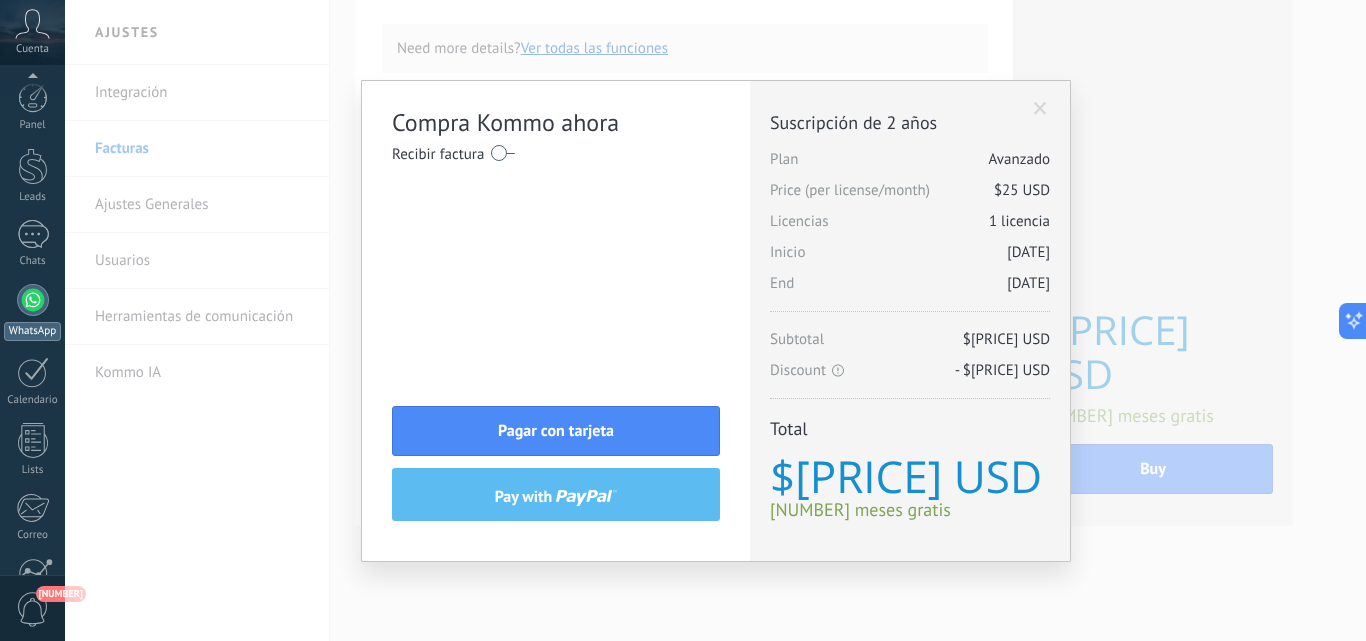 scroll, scrollTop: 191, scrollLeft: 0, axis: vertical 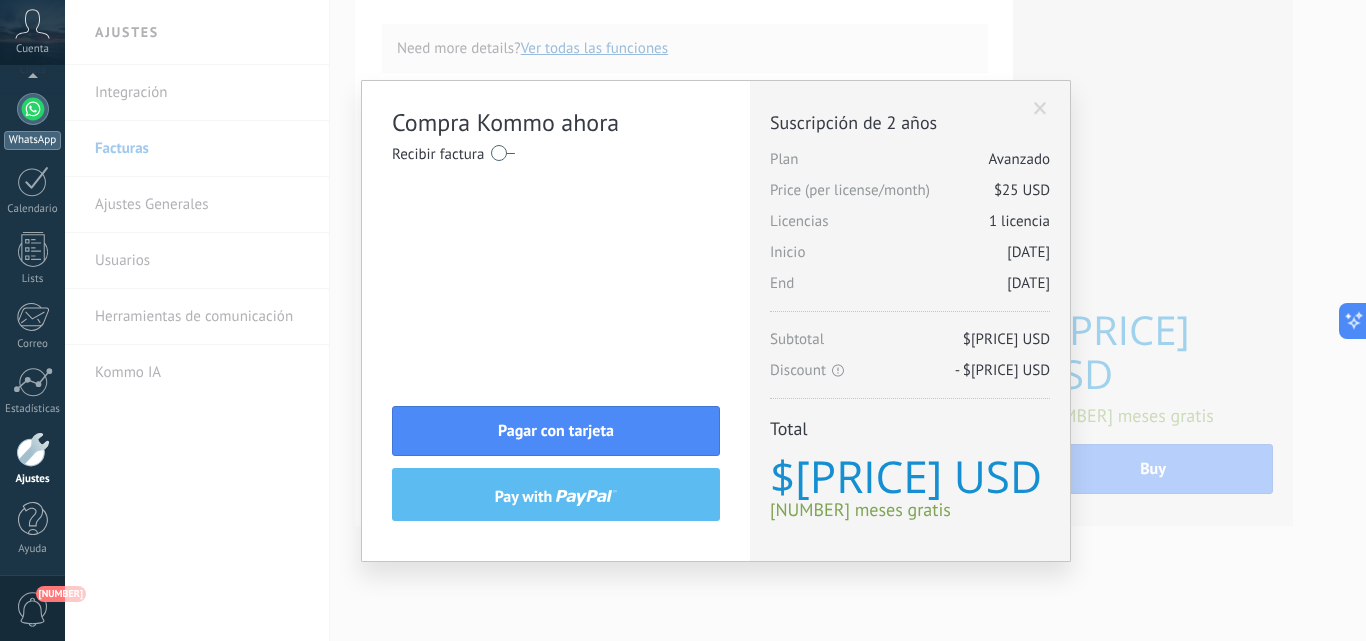 click on "Panel
Leads
Chats
WhatsApp
Clientes" at bounding box center (32, 234) 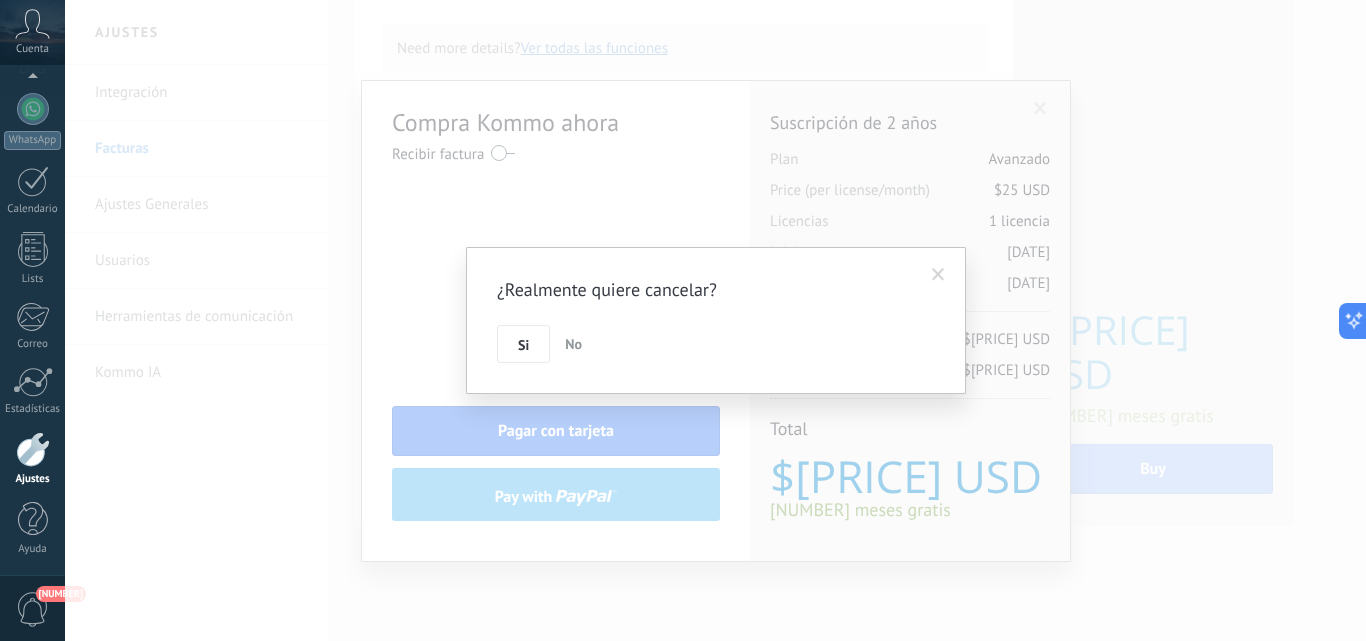 click on "No" at bounding box center (573, 344) 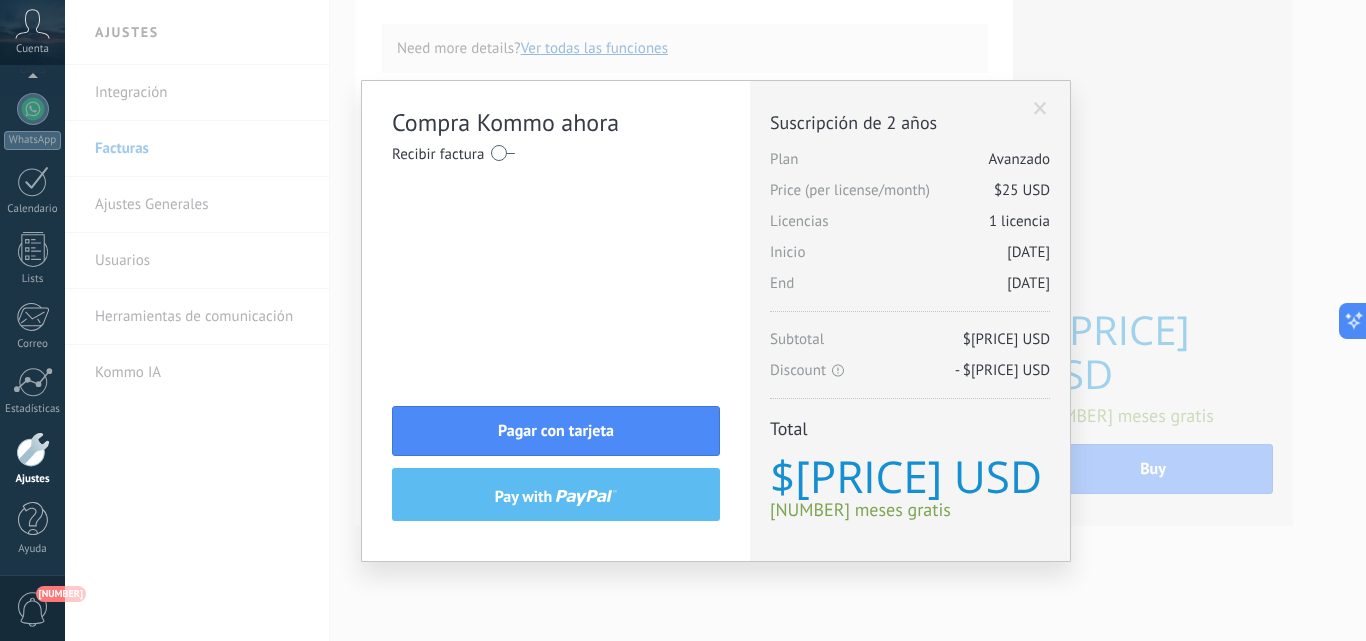 click on "pay with" at bounding box center (556, 494) 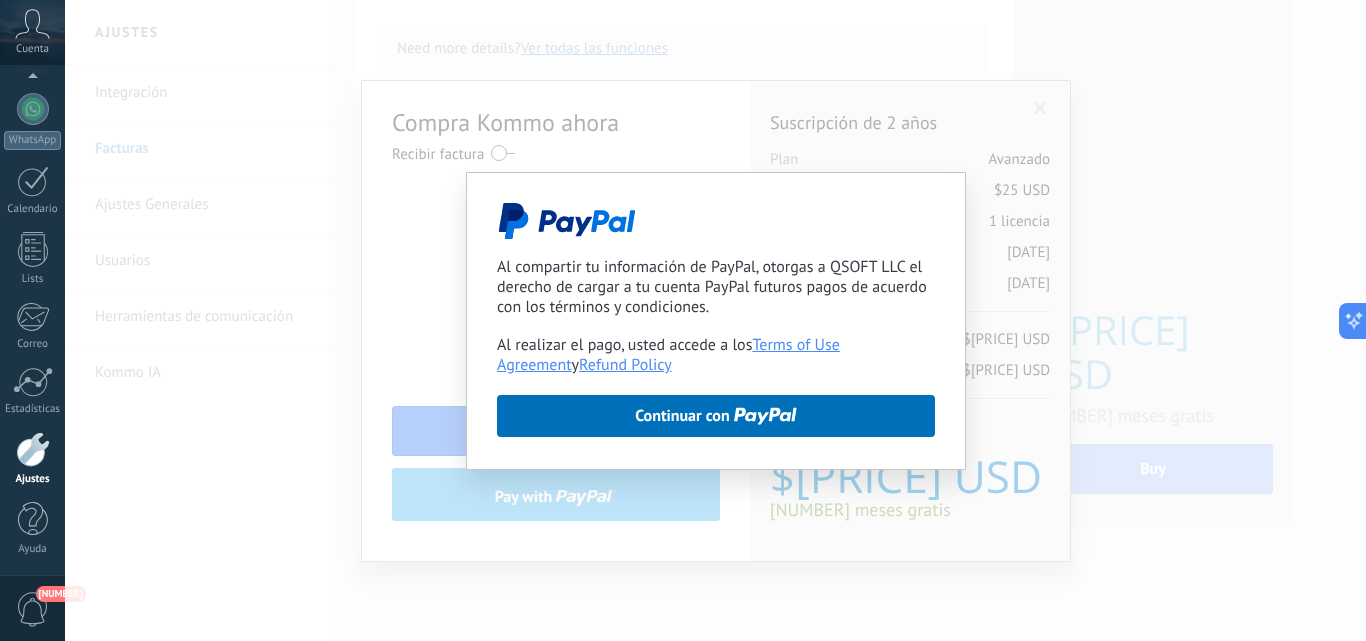 click on "By sharing your PayPal information, you grant QSOFT LLC the right to charge your PayPal account for future payments in accordance with the terms and conditions. By making the payment, you agree to the Terms of Use Agreement and Refund Policy Continue with" at bounding box center [715, 320] 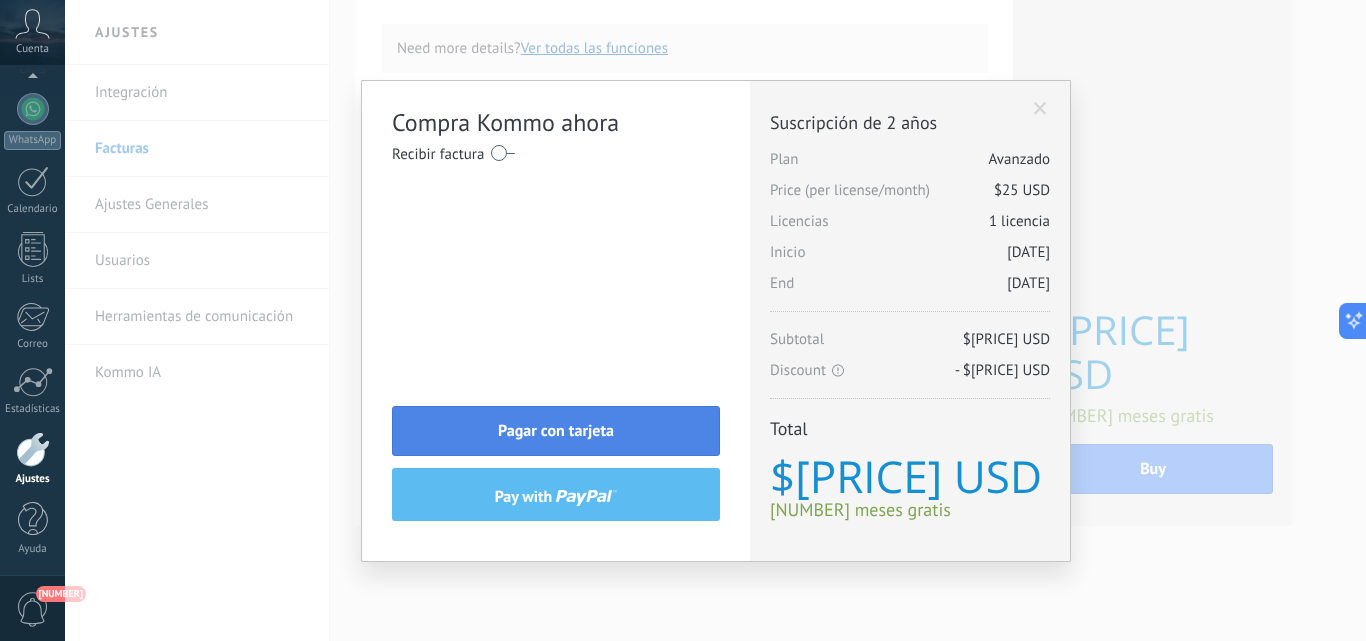 click on "Pagar con tarjeta" at bounding box center [556, 431] 